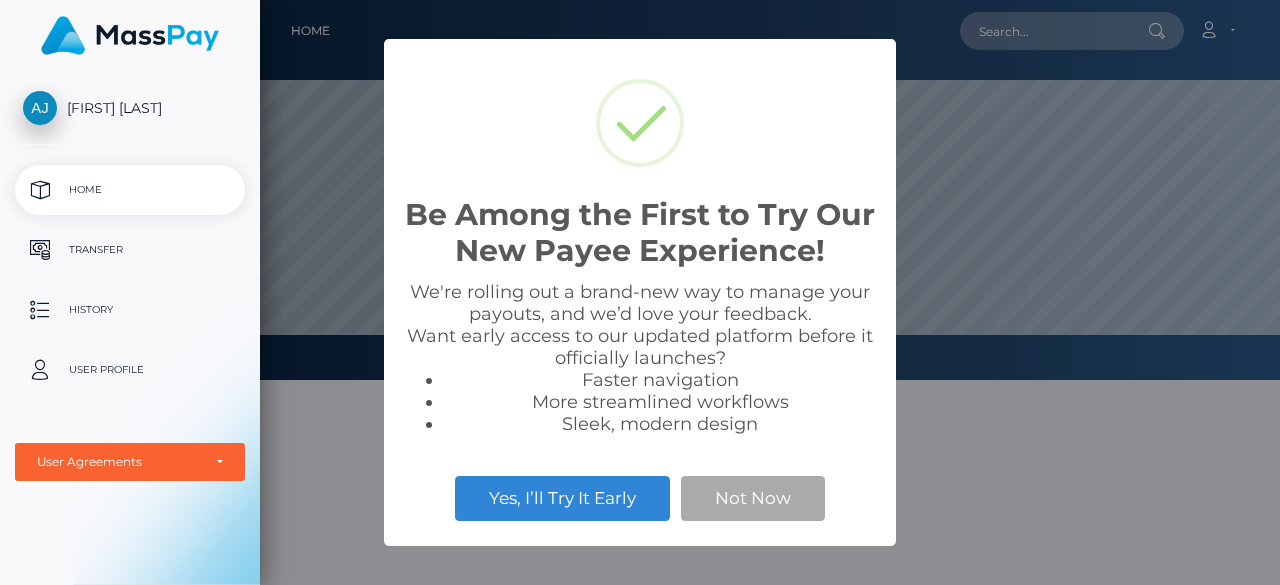 scroll, scrollTop: 0, scrollLeft: 0, axis: both 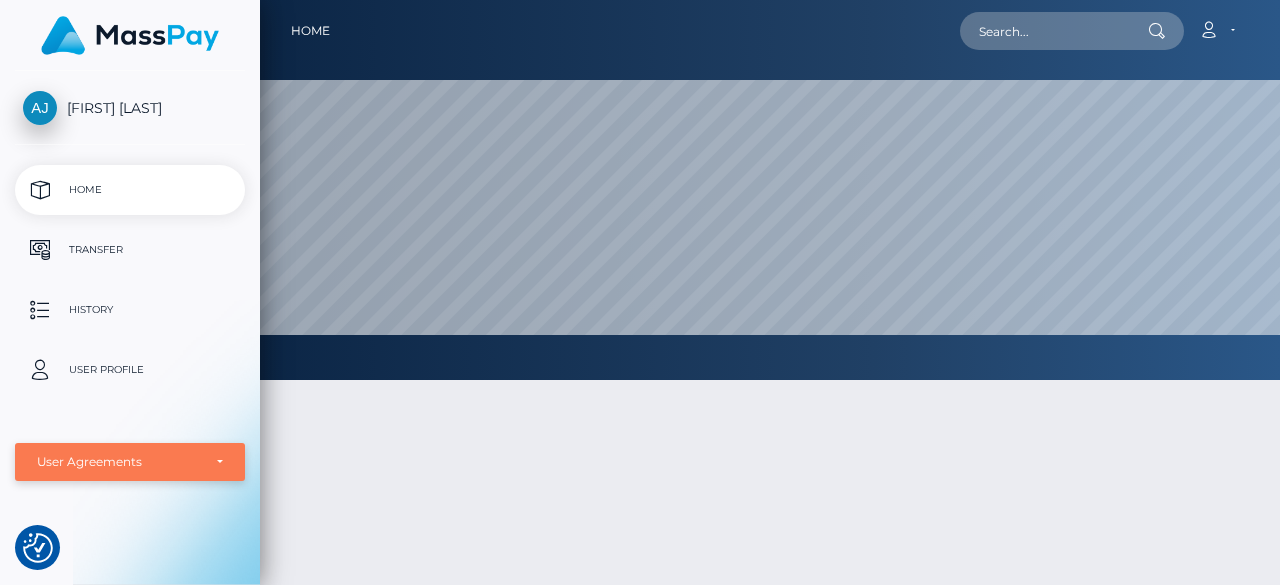 click on "User Agreements" at bounding box center (130, 462) 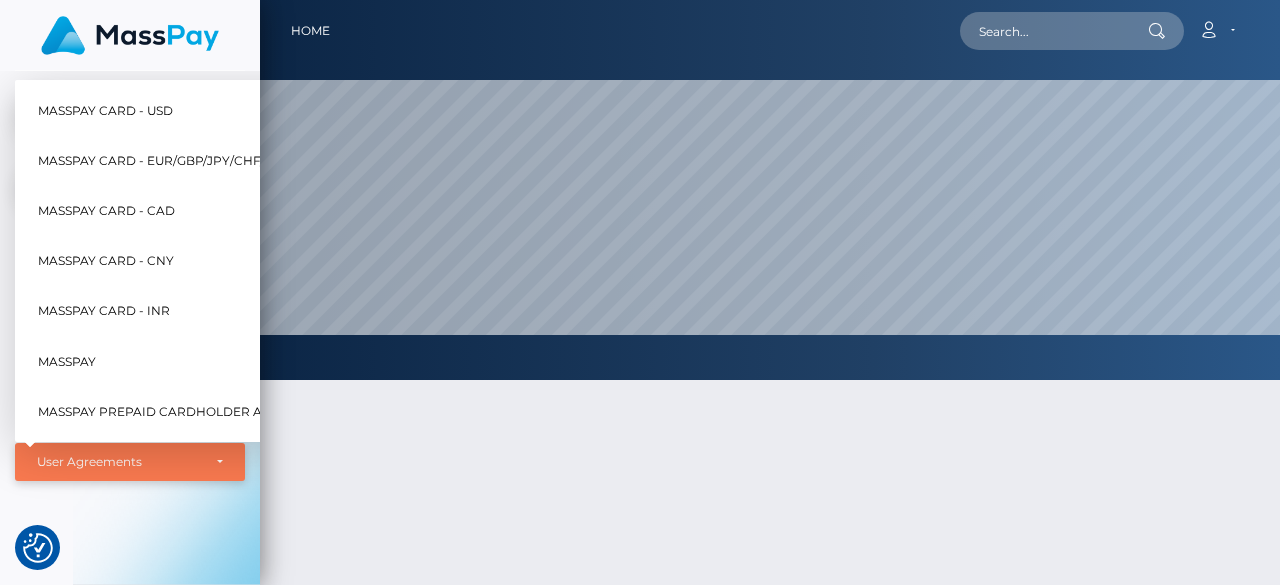 scroll, scrollTop: 380, scrollLeft: 1020, axis: both 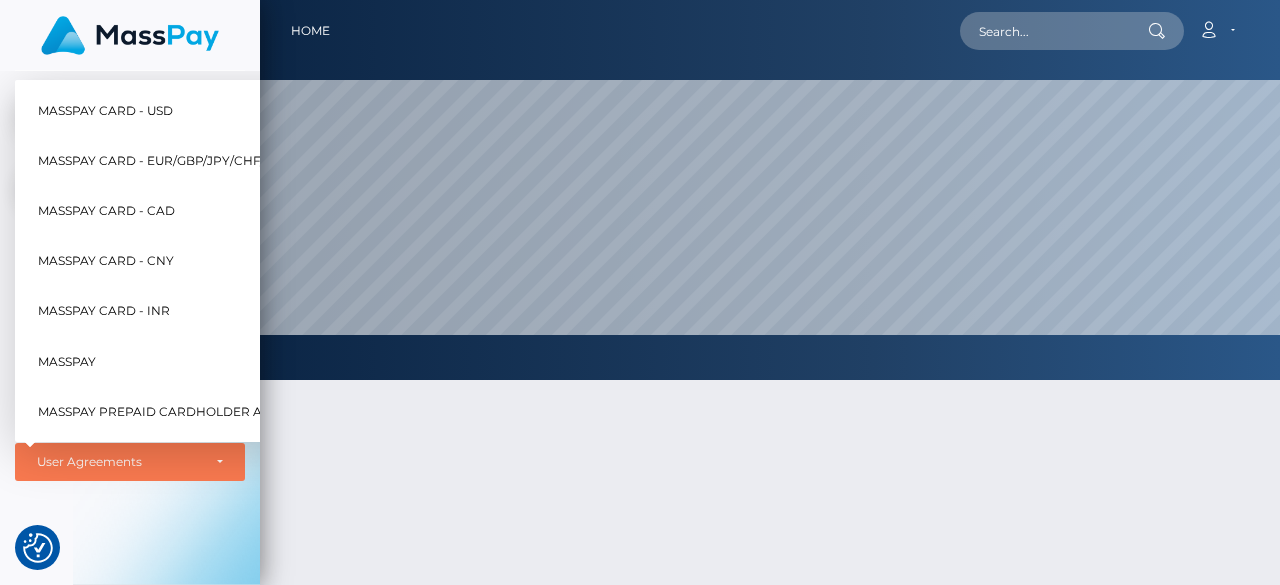 drag, startPoint x: 206, startPoint y: 524, endPoint x: 196, endPoint y: 519, distance: 11.18034 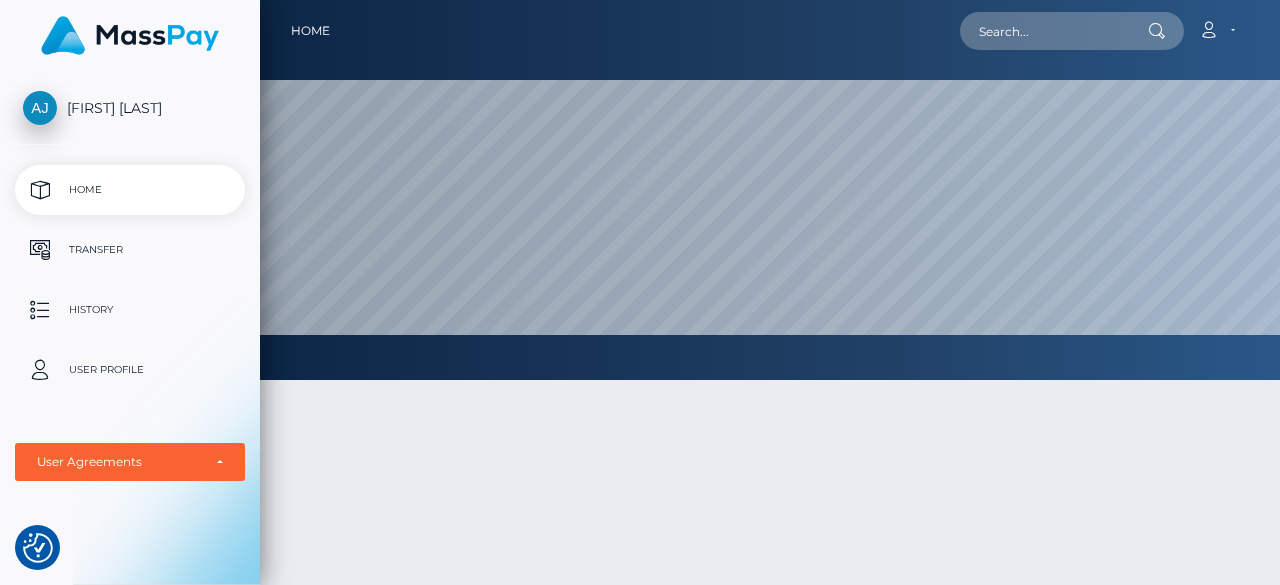 click on "Transfer" at bounding box center [130, 250] 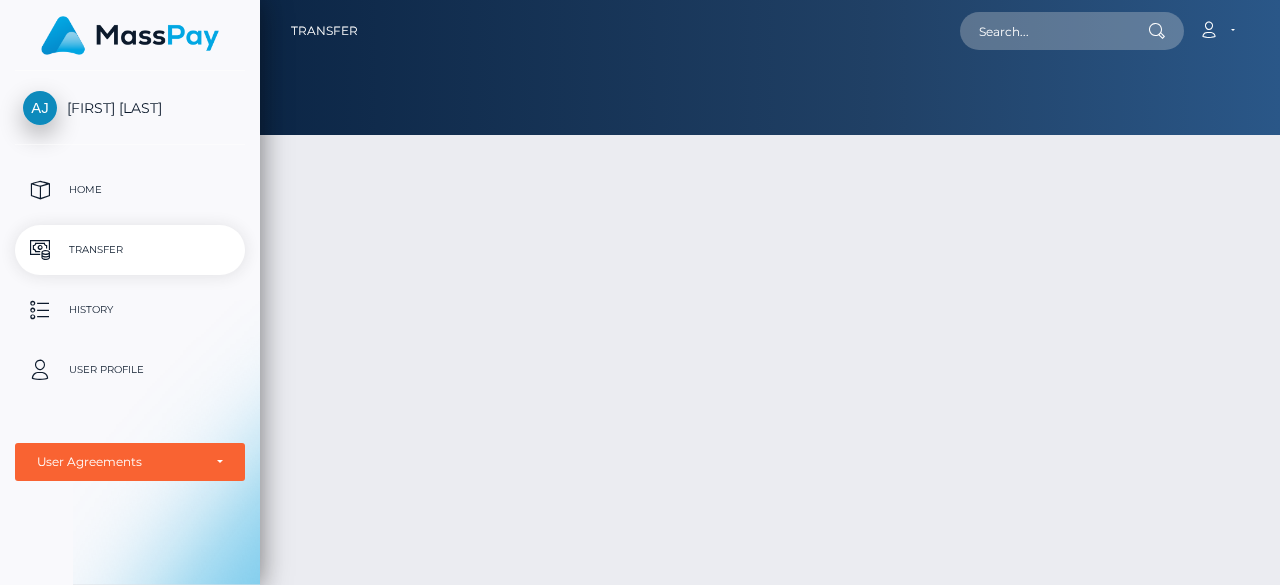 scroll, scrollTop: 0, scrollLeft: 0, axis: both 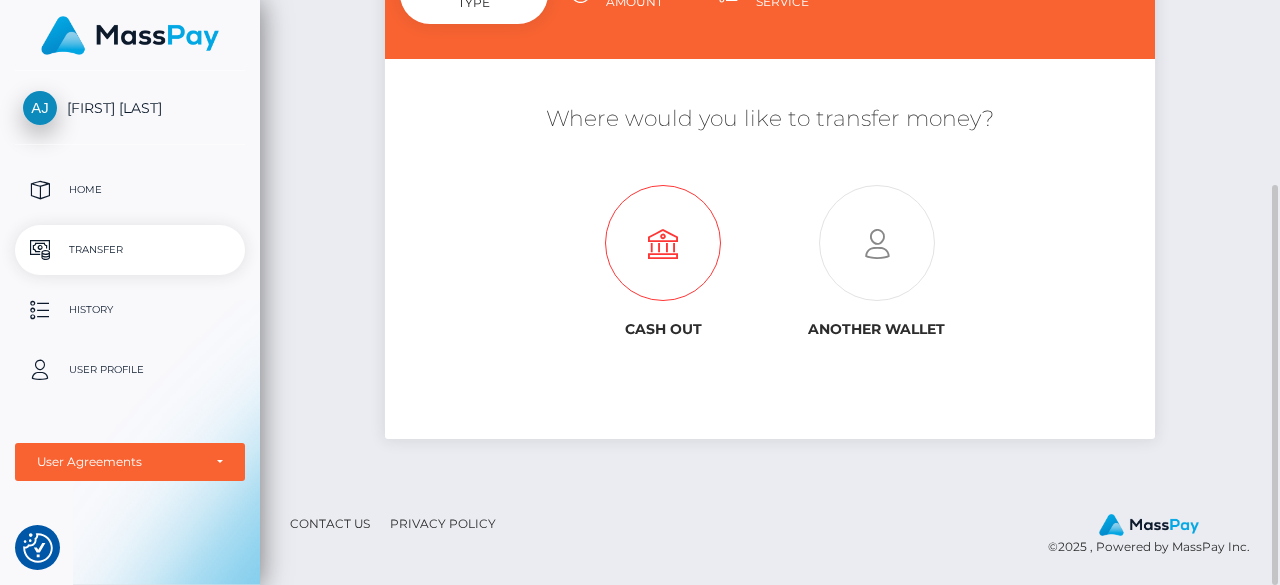 click at bounding box center [663, 244] 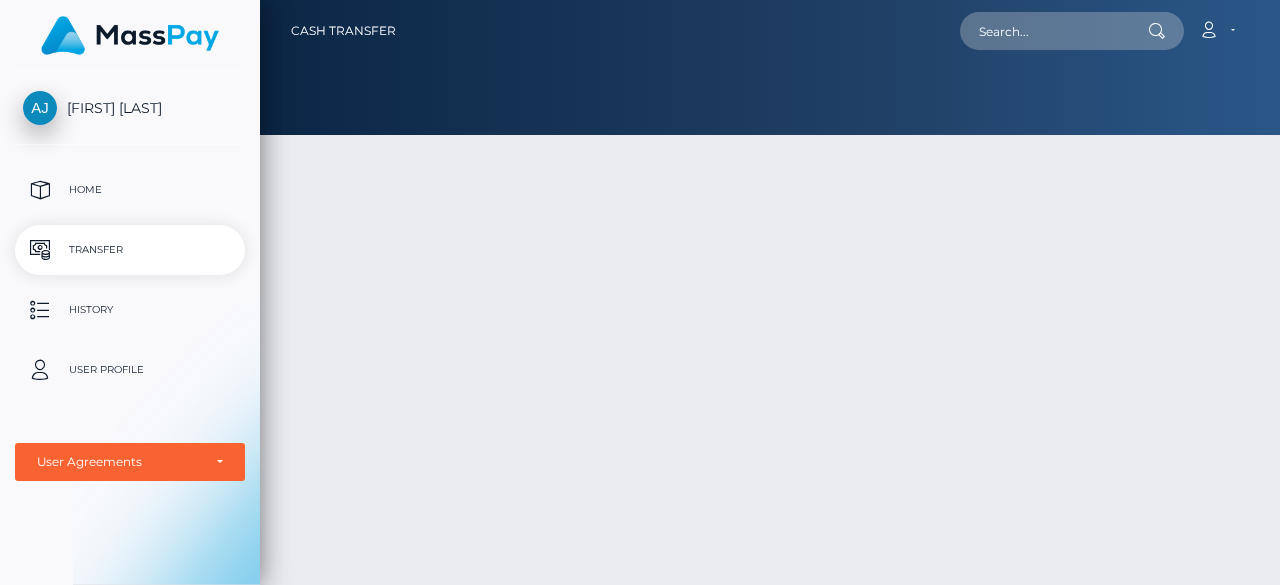 scroll, scrollTop: 0, scrollLeft: 0, axis: both 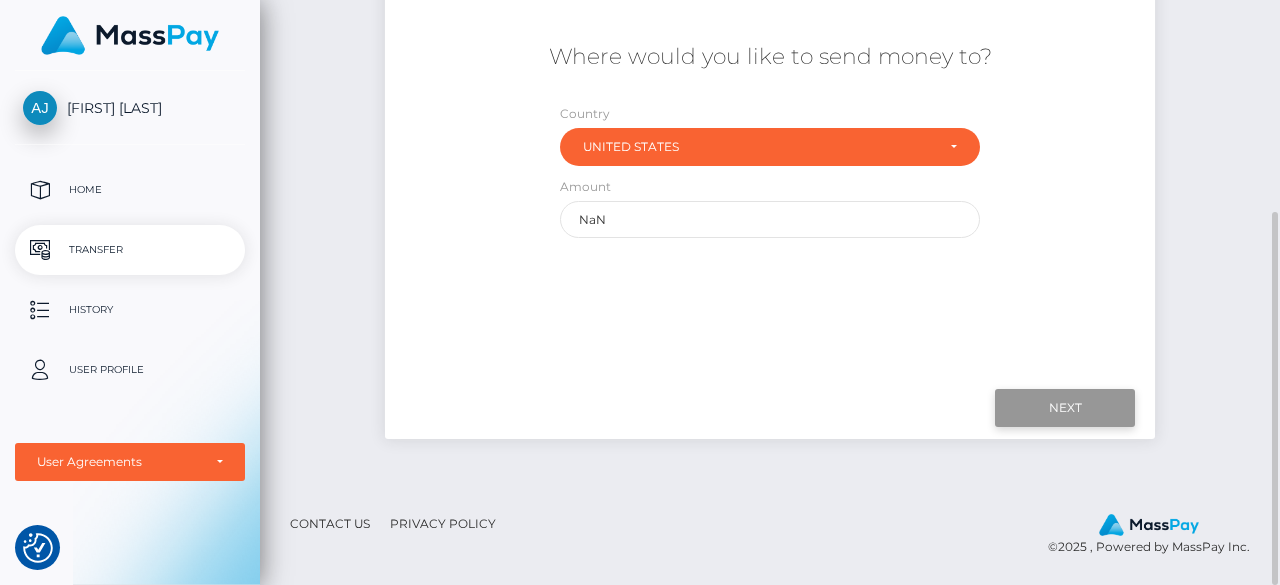click on "Next" at bounding box center (1065, 408) 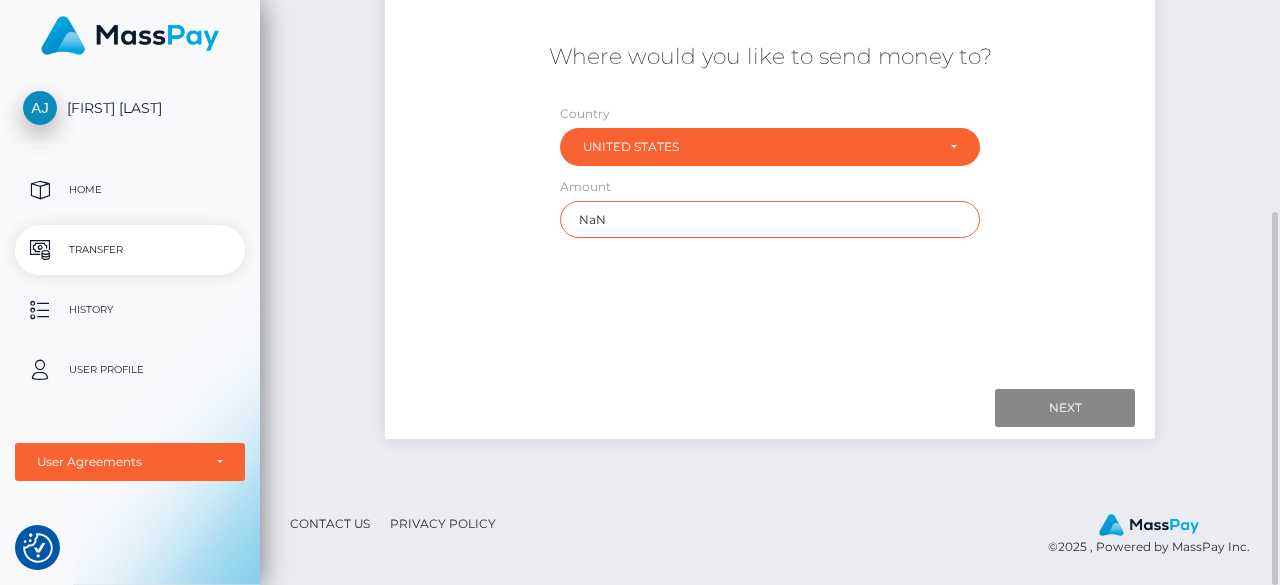 click on "NaN" at bounding box center (769, 219) 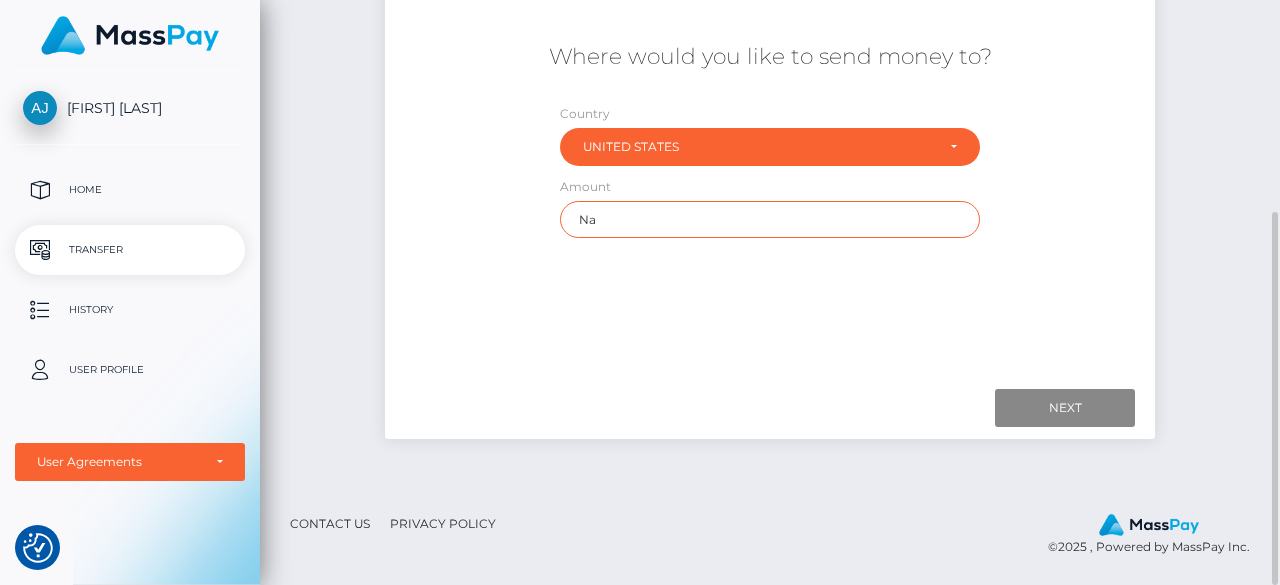 type on "N" 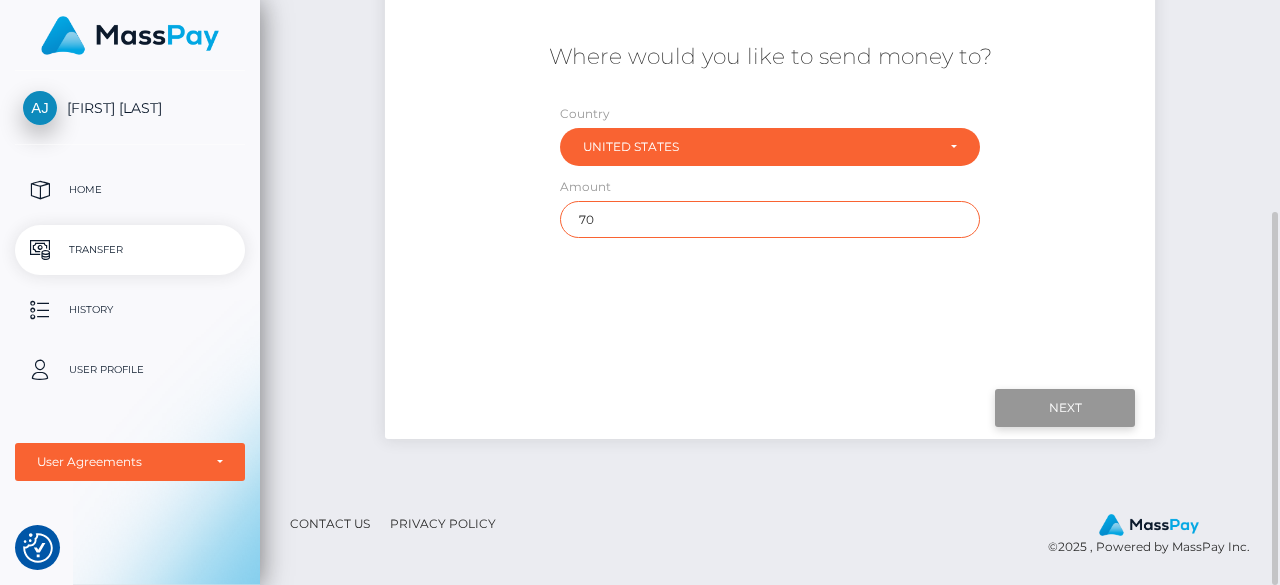 type on "70" 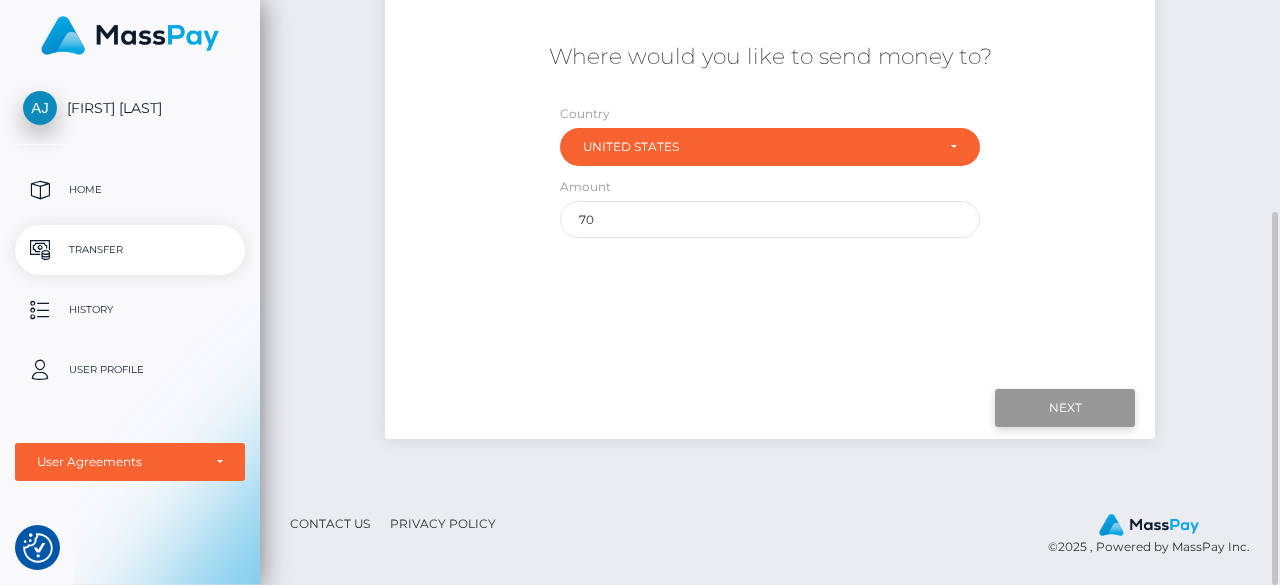 click on "Next" at bounding box center (1065, 408) 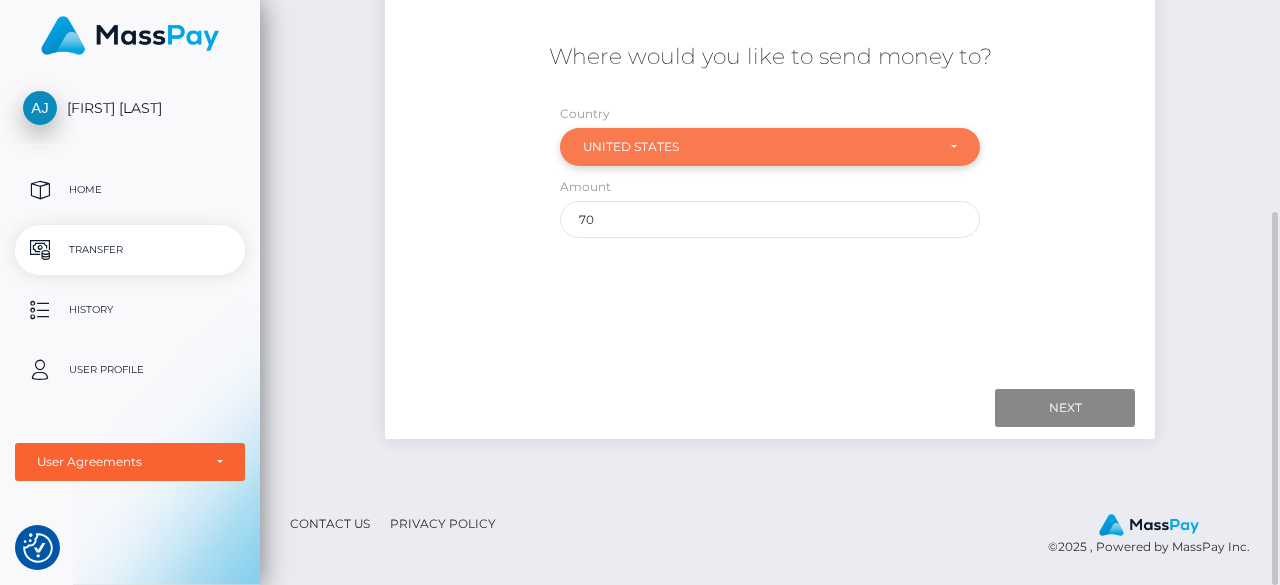 click on "United States" at bounding box center (758, 147) 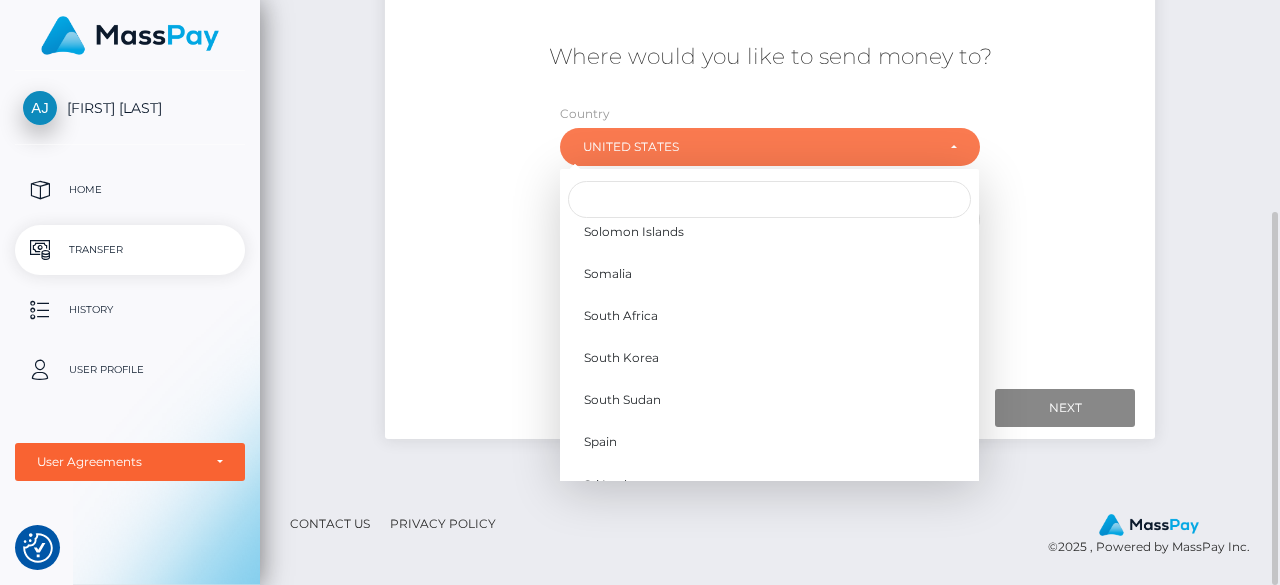 click on "Where would you like to send money to?
Country
Abkhazia
Afghanistan
Albania
Algeria
American Samoa
Andorra" at bounding box center (770, 140) 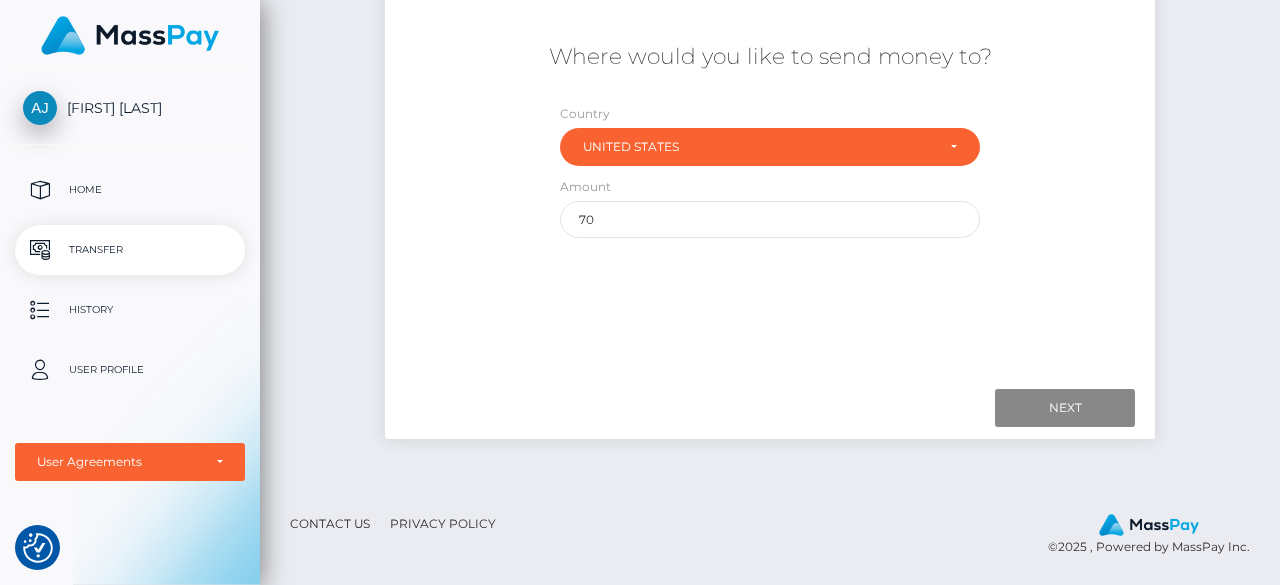 click on "Transfer" at bounding box center (130, 250) 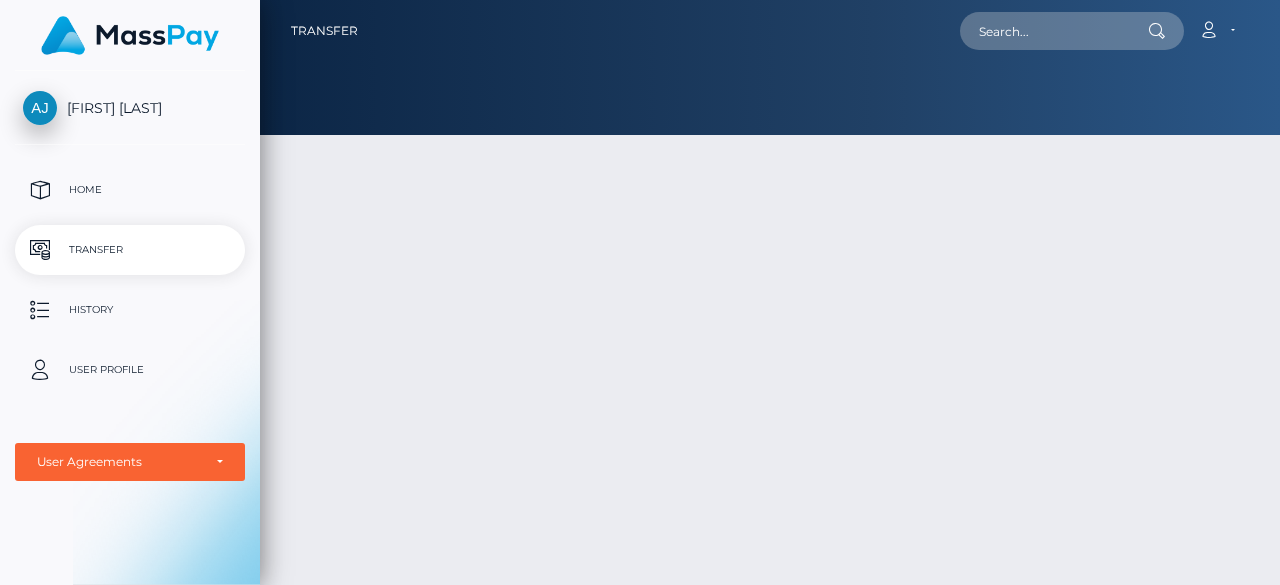 scroll, scrollTop: 0, scrollLeft: 0, axis: both 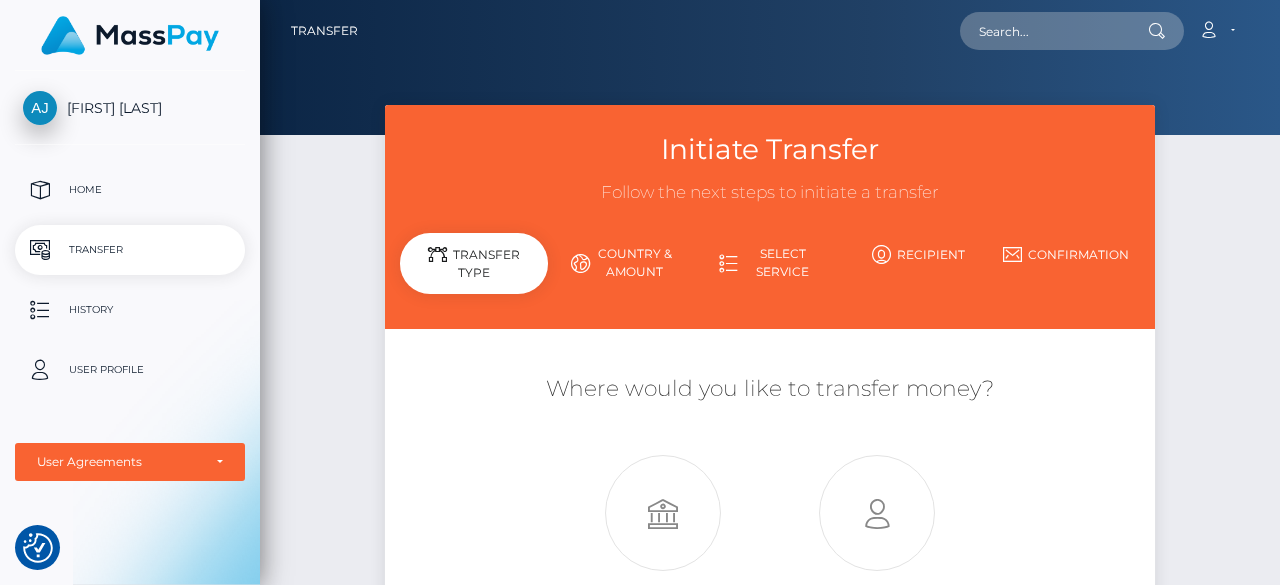 drag, startPoint x: 0, startPoint y: 0, endPoint x: 77, endPoint y: 191, distance: 205.93689 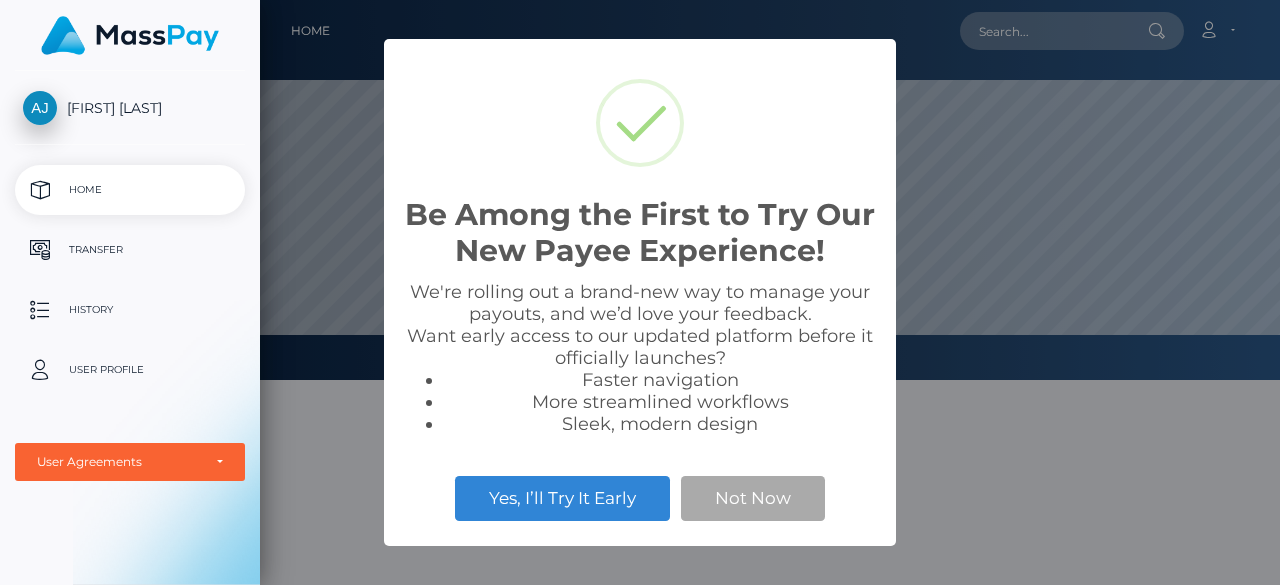scroll, scrollTop: 0, scrollLeft: 0, axis: both 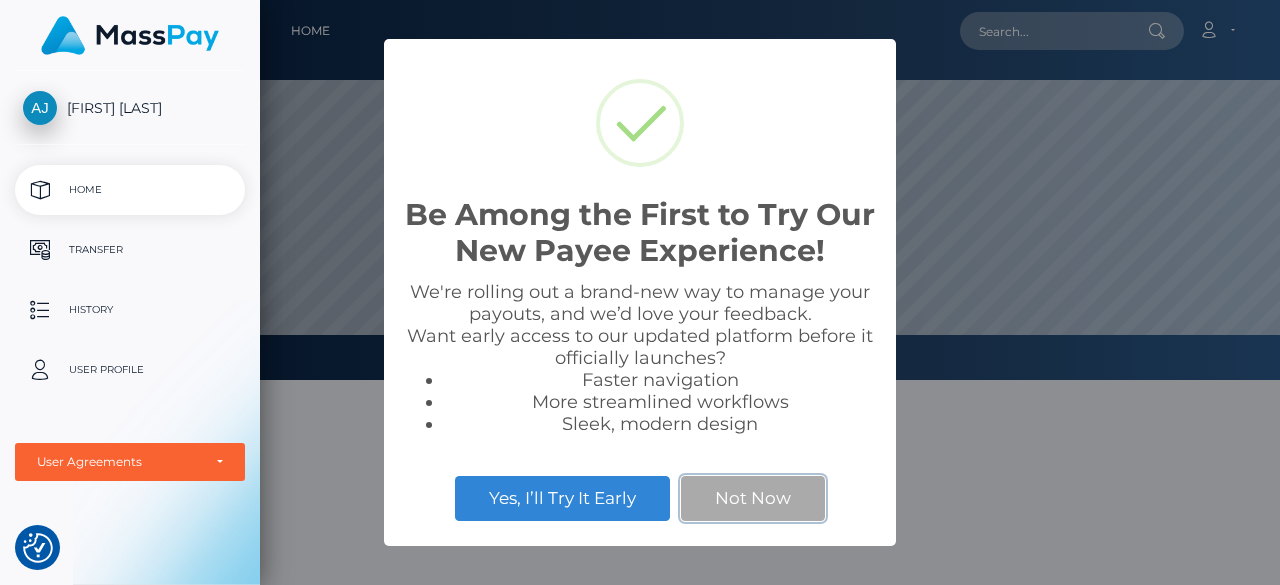 click on "Not Now" at bounding box center (753, 498) 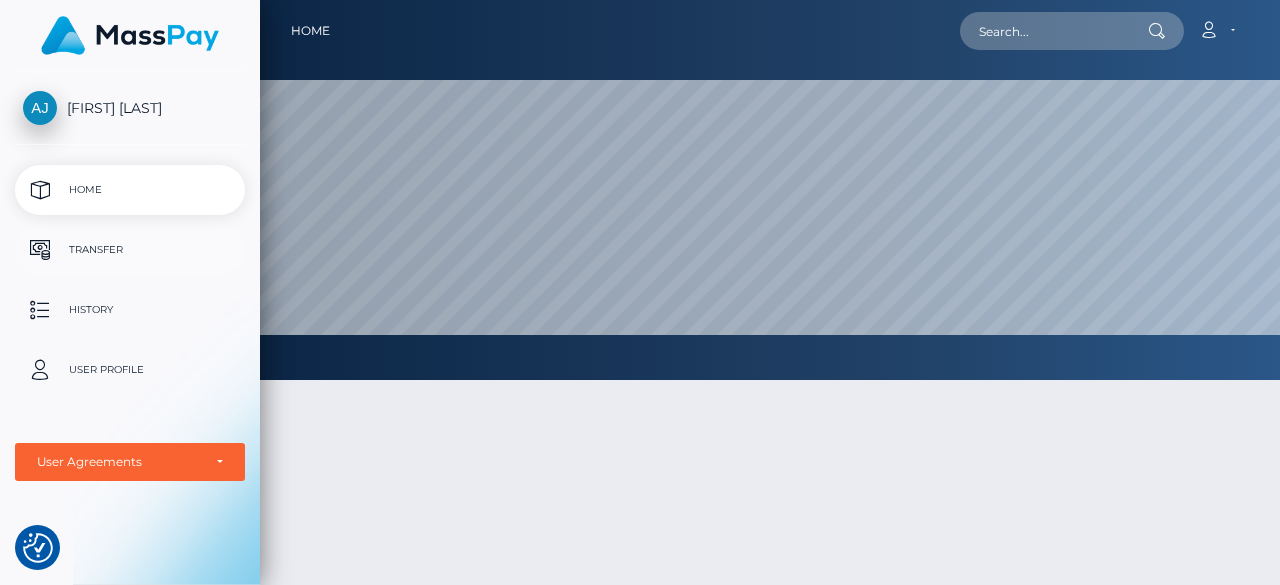 click on "Transfer" at bounding box center (130, 250) 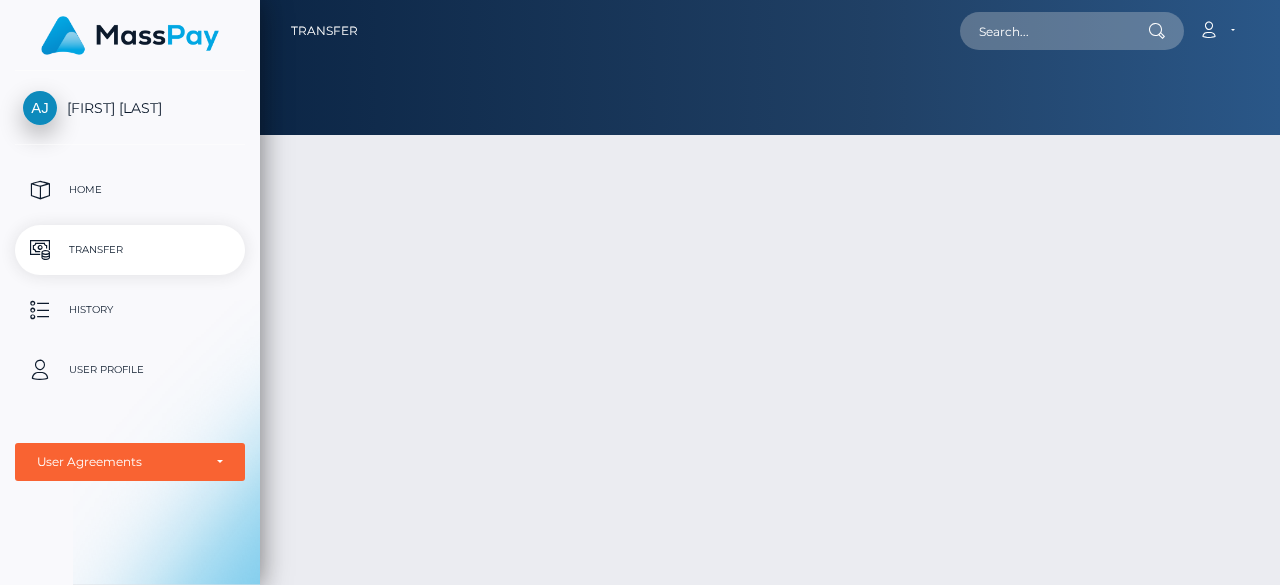 scroll, scrollTop: 0, scrollLeft: 0, axis: both 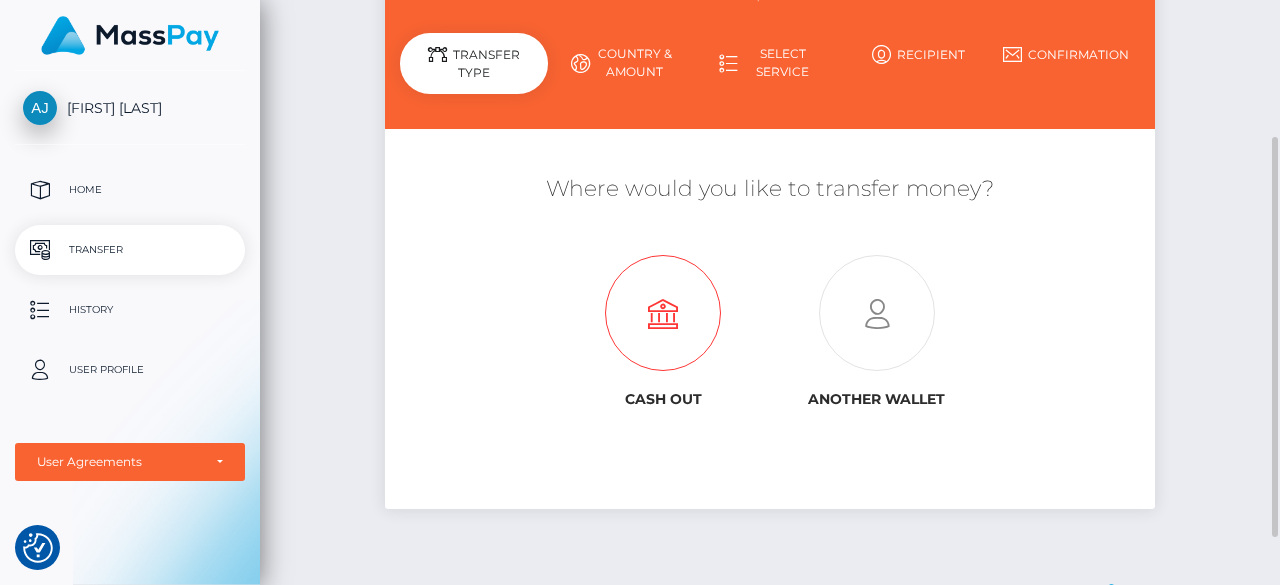 click at bounding box center [663, 314] 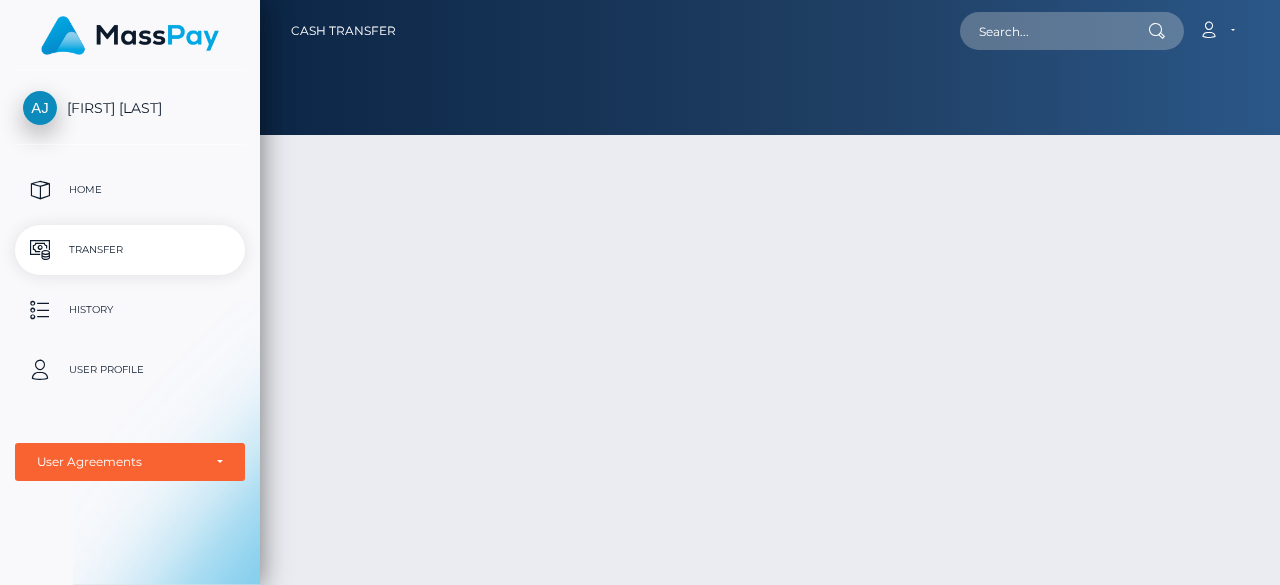 scroll, scrollTop: 0, scrollLeft: 0, axis: both 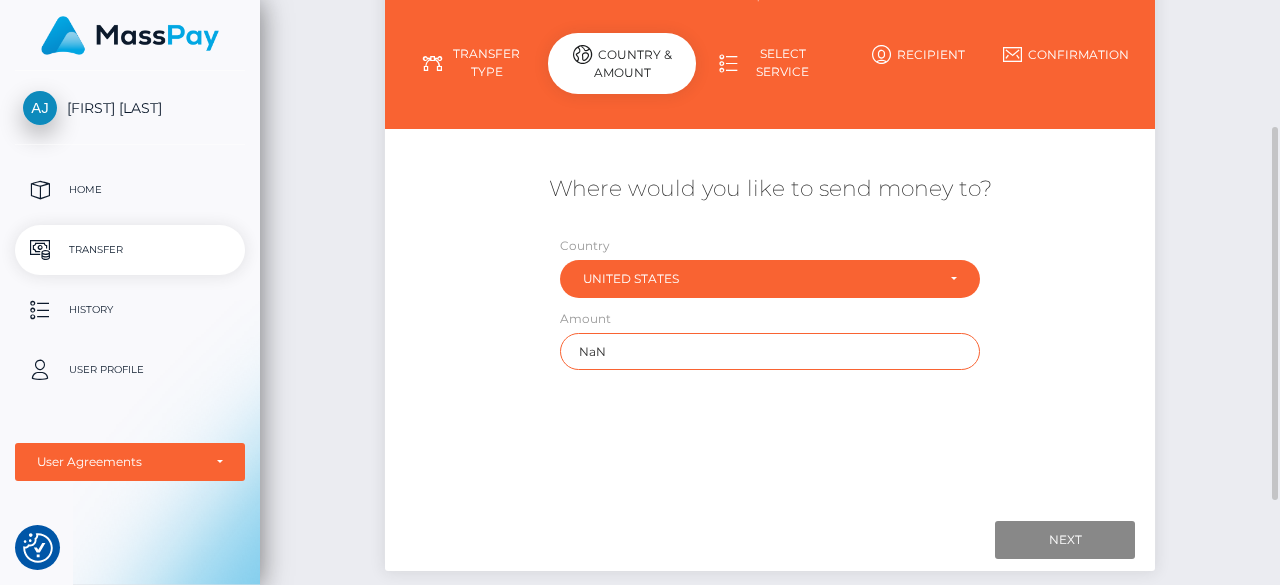 click on "NaN" at bounding box center [769, 351] 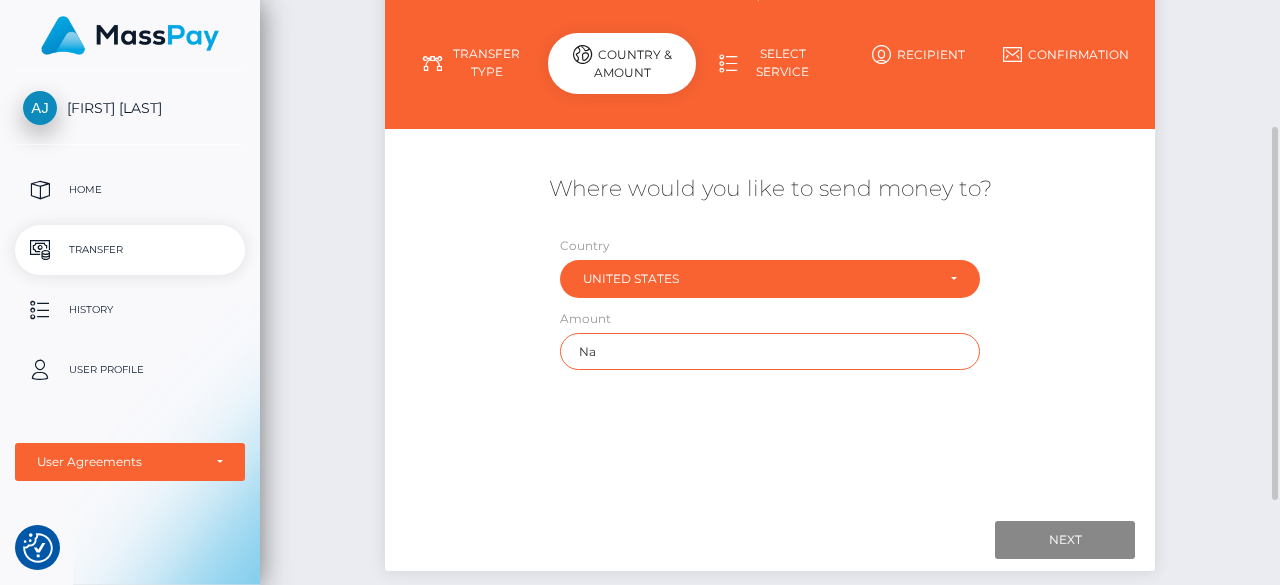 type on "N" 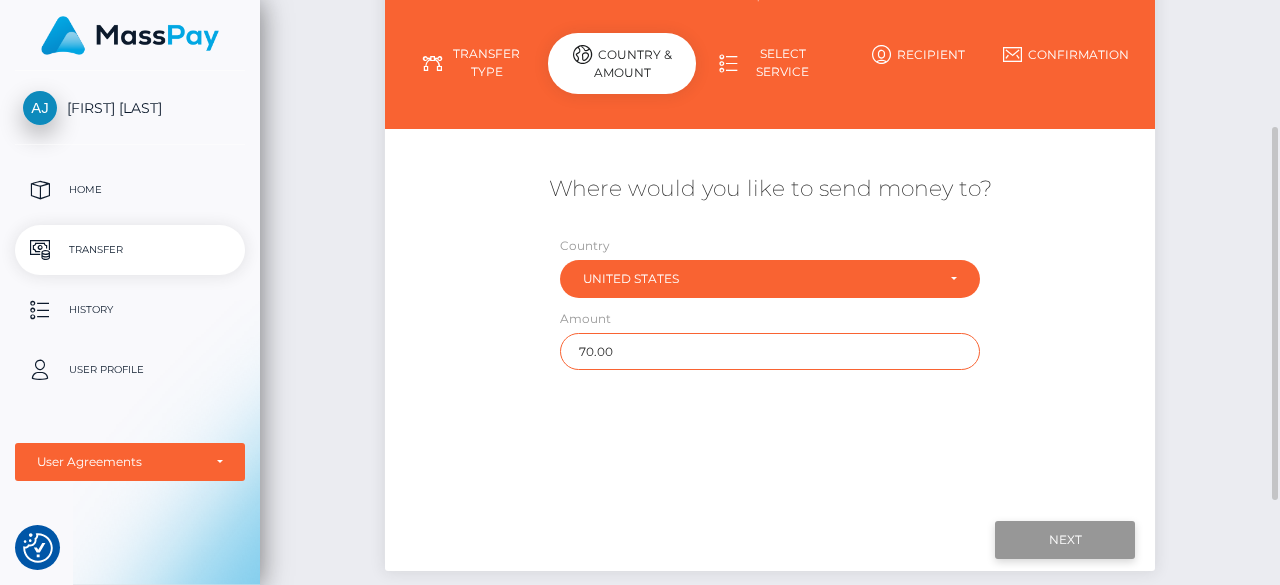 type on "70.00" 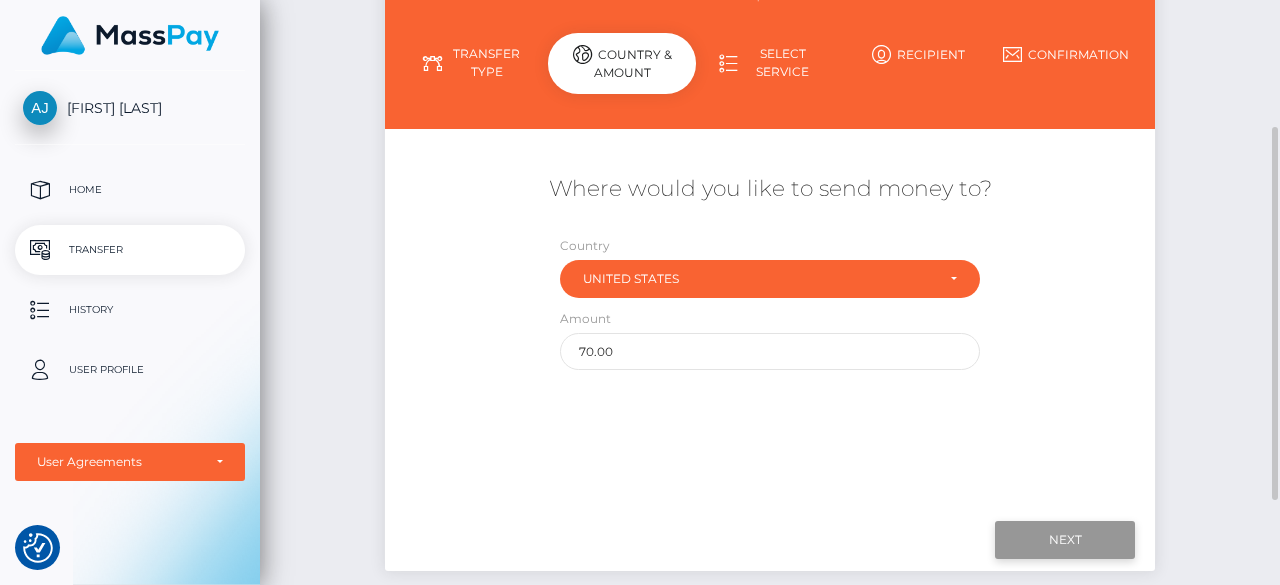 click on "Next" at bounding box center (1065, 540) 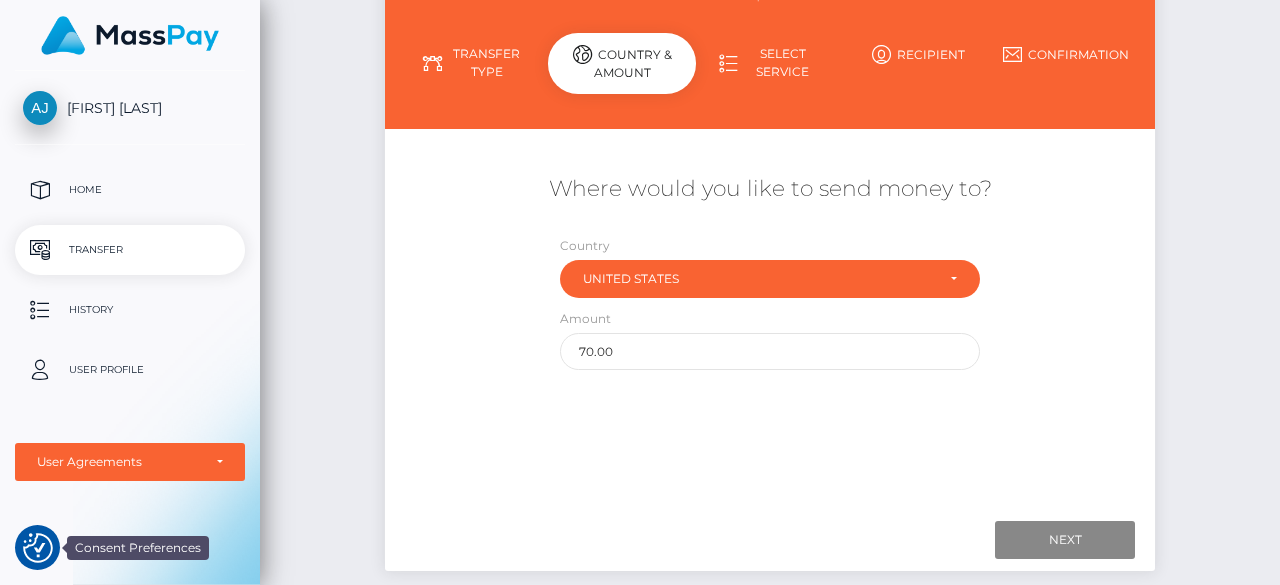 click at bounding box center [38, 548] 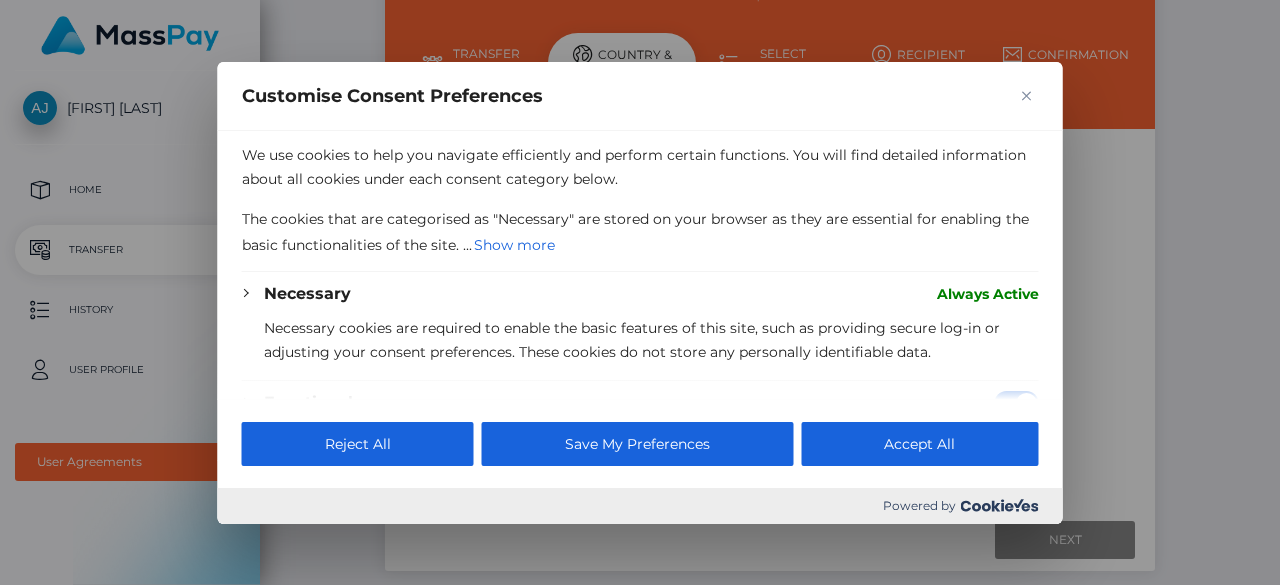 click at bounding box center [1027, 95] 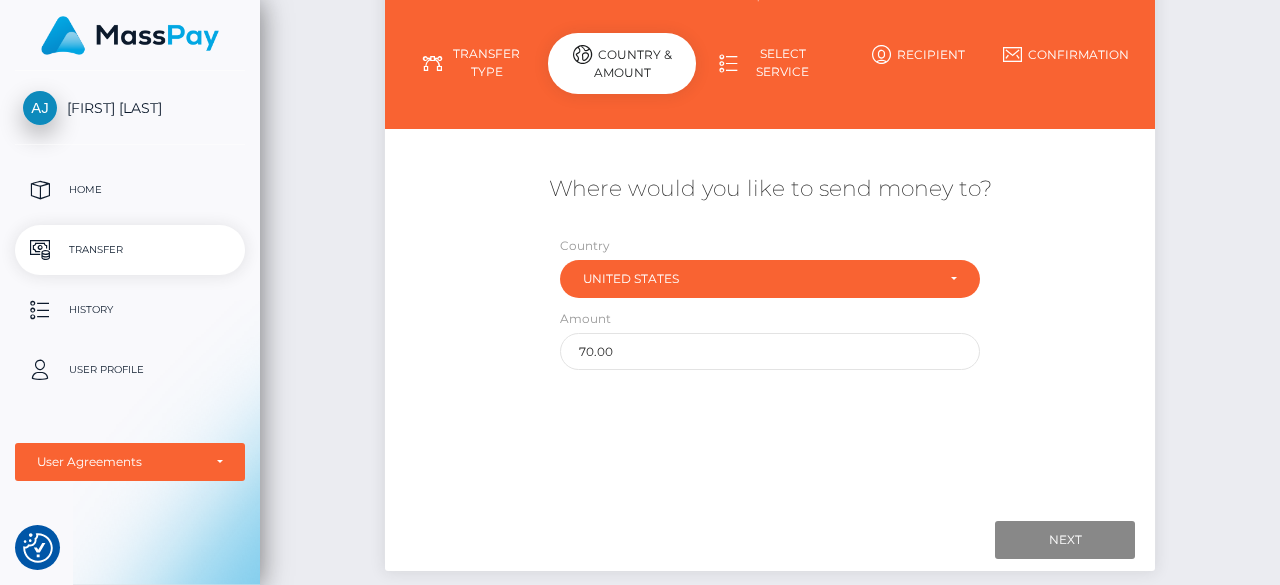 click on "[FIRST]  [LAST]" at bounding box center (130, 108) 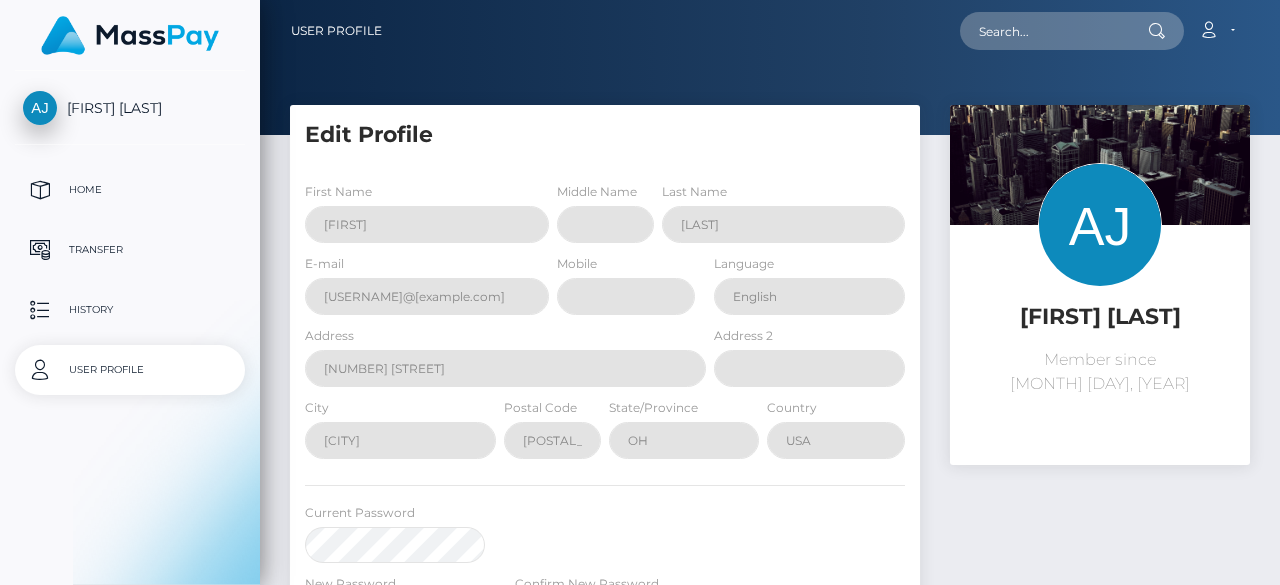 scroll, scrollTop: 0, scrollLeft: 0, axis: both 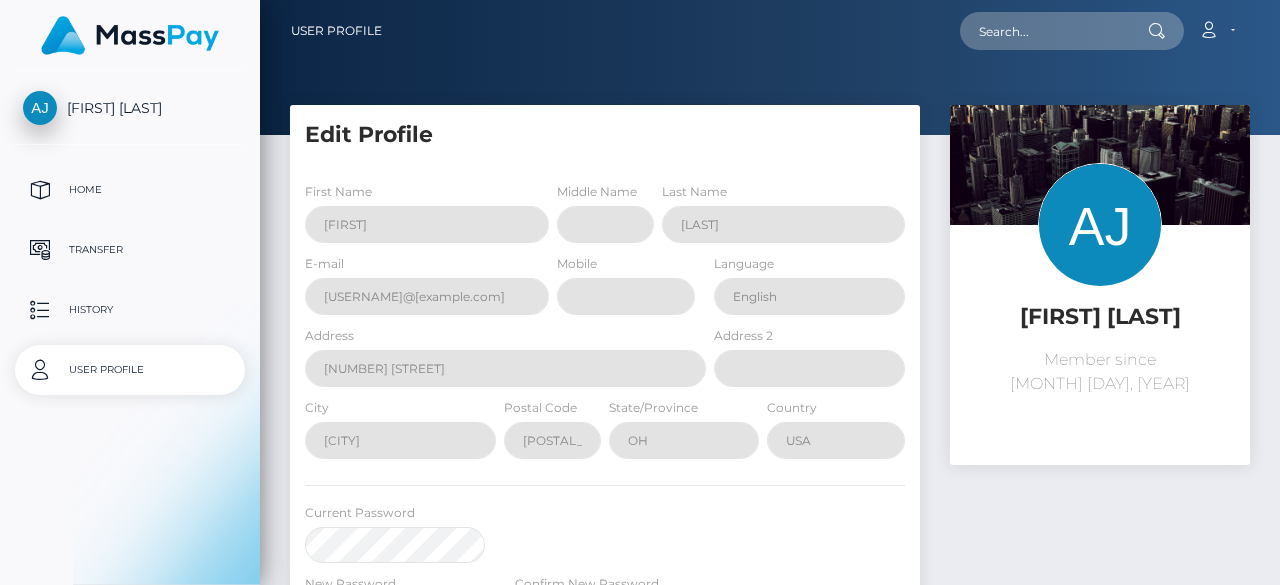 select 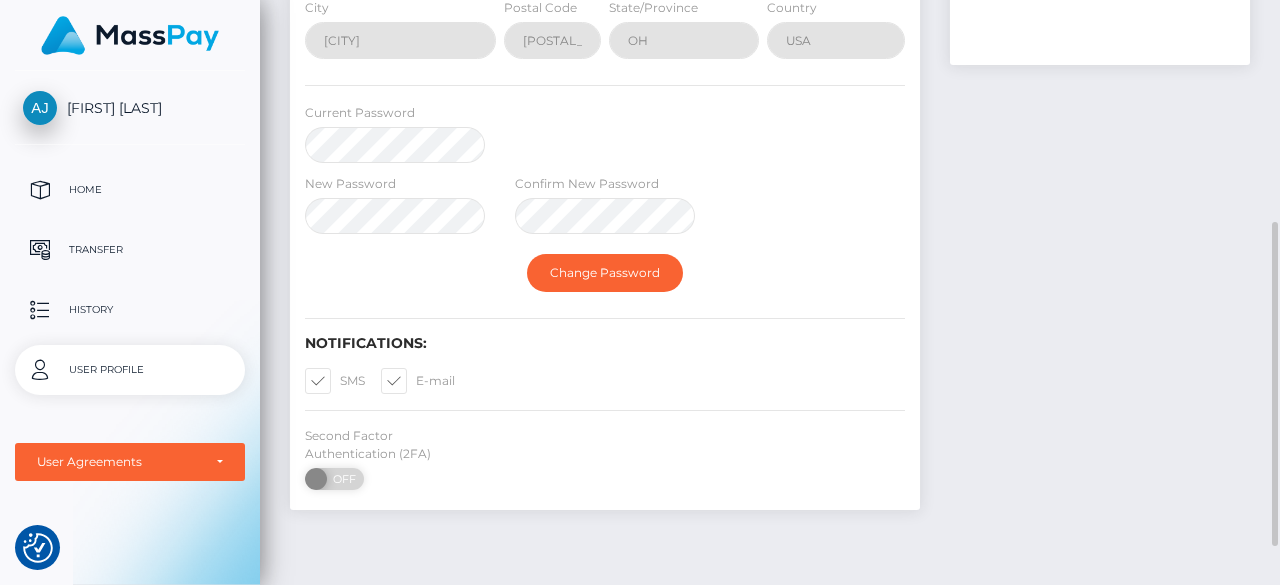 scroll, scrollTop: 0, scrollLeft: 0, axis: both 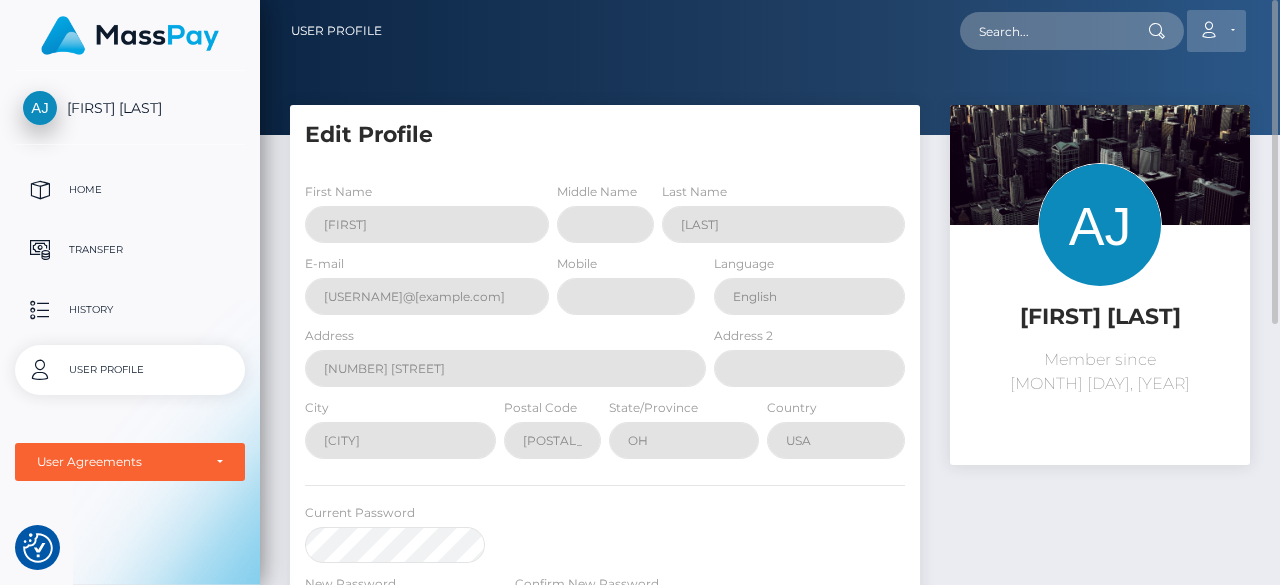 click at bounding box center (1208, 30) 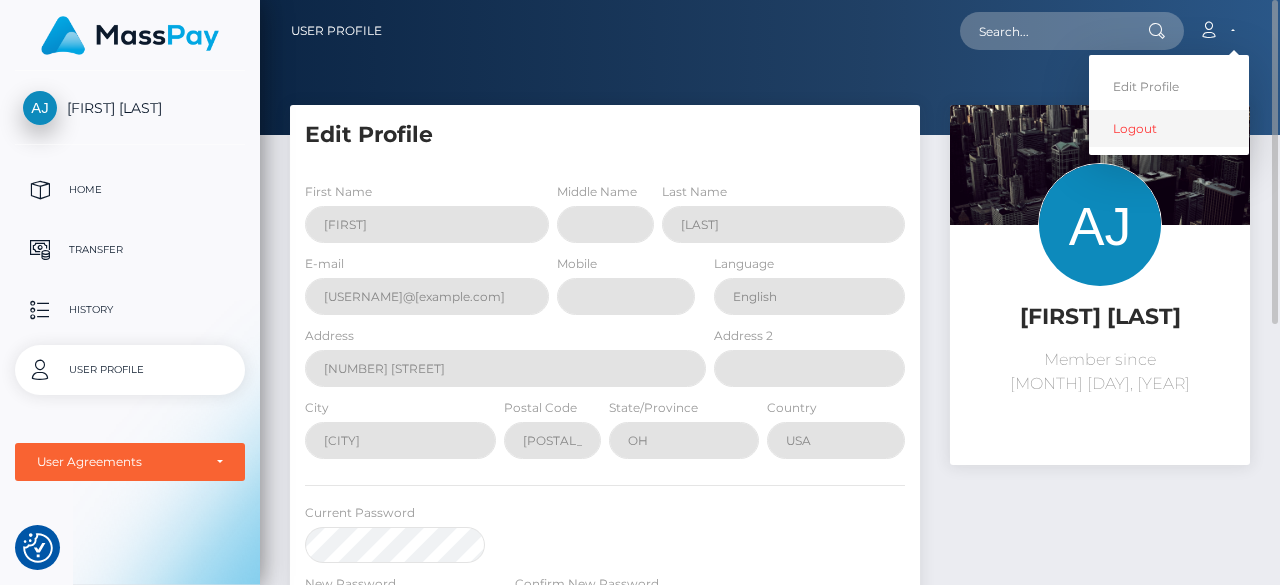 click on "Logout" at bounding box center [1169, 128] 